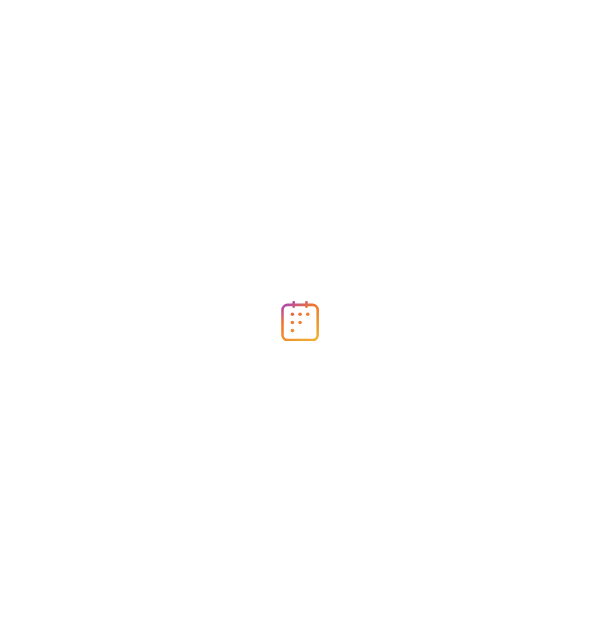 scroll, scrollTop: 0, scrollLeft: 0, axis: both 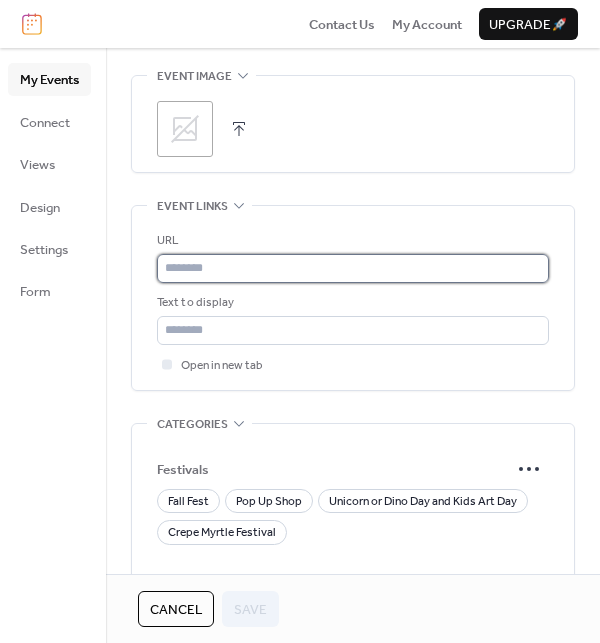click at bounding box center [353, 268] 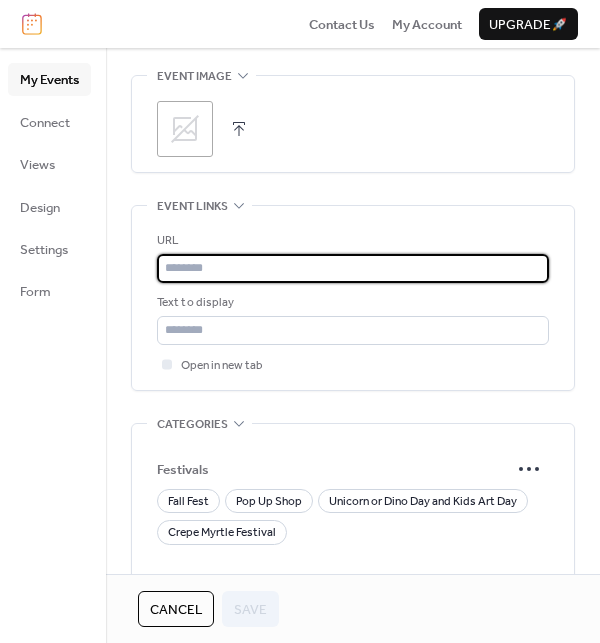 paste on "**********" 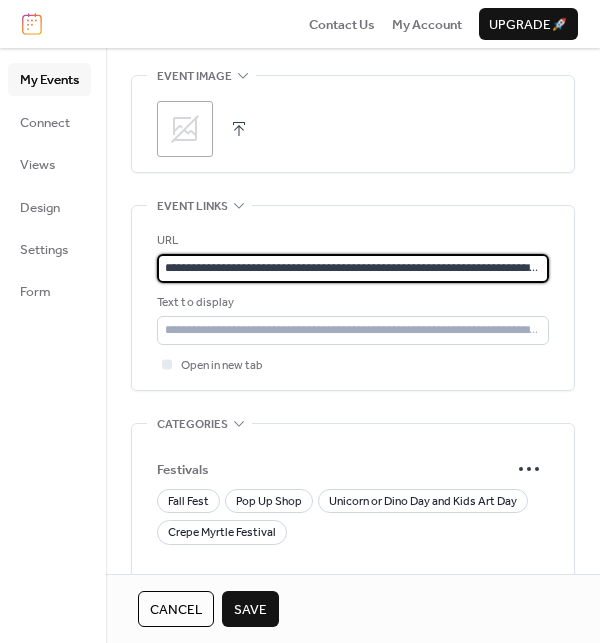 scroll, scrollTop: 0, scrollLeft: 559, axis: horizontal 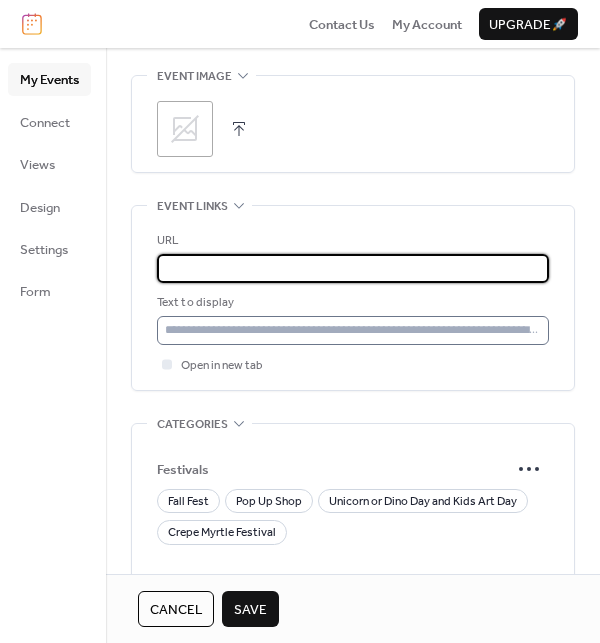 type on "**********" 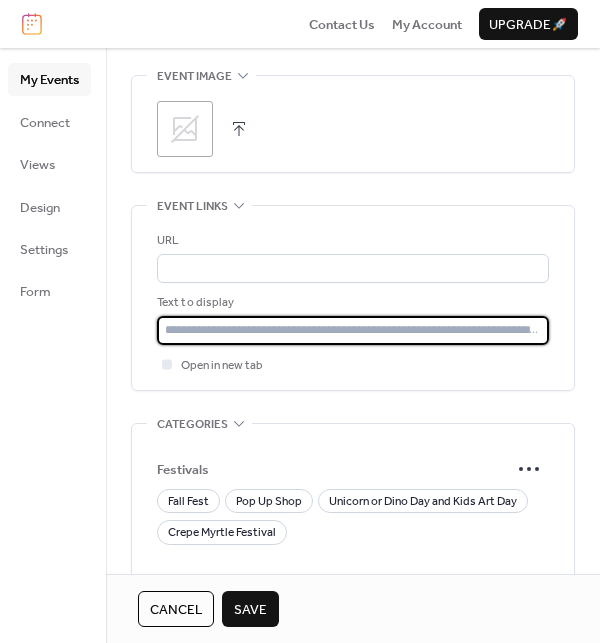 scroll, scrollTop: 0, scrollLeft: 0, axis: both 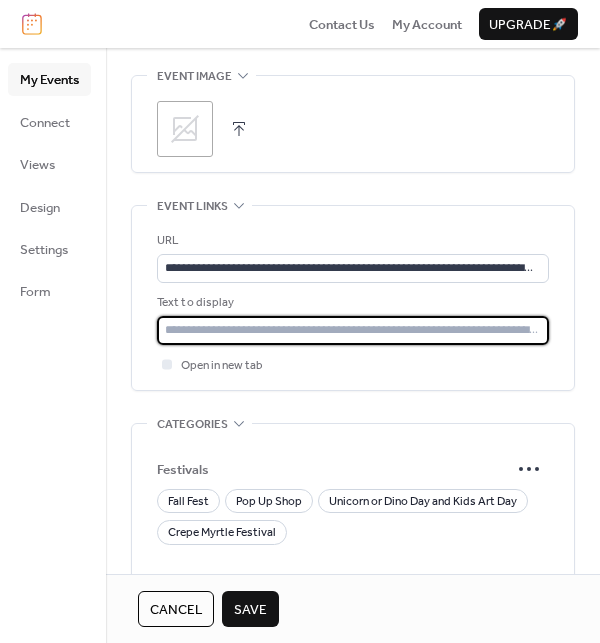 click at bounding box center [353, 330] 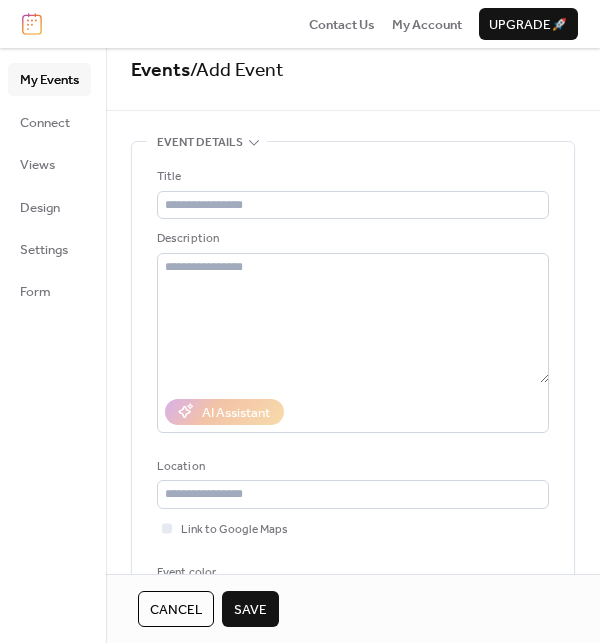 scroll, scrollTop: 0, scrollLeft: 0, axis: both 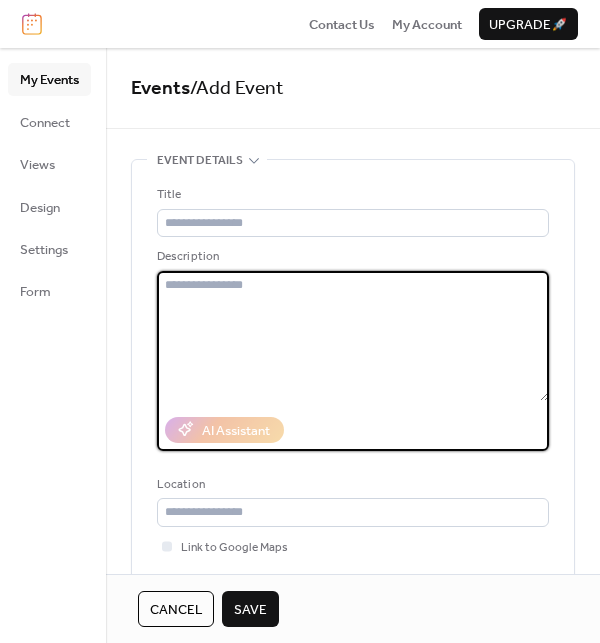 click at bounding box center (353, 336) 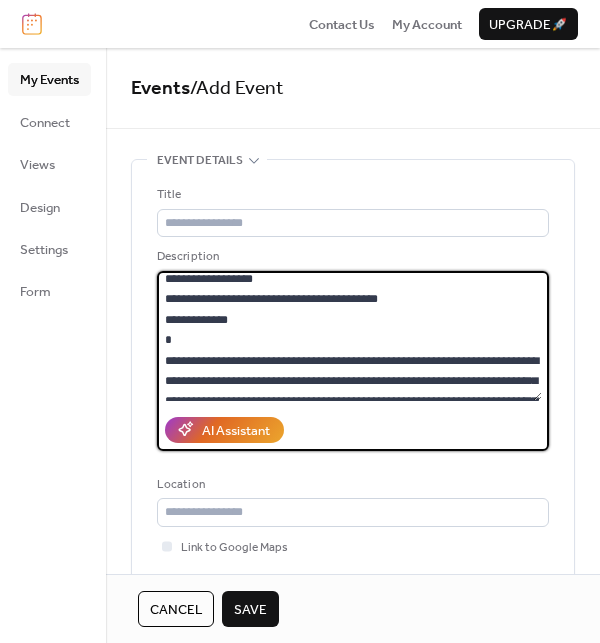 scroll, scrollTop: 0, scrollLeft: 0, axis: both 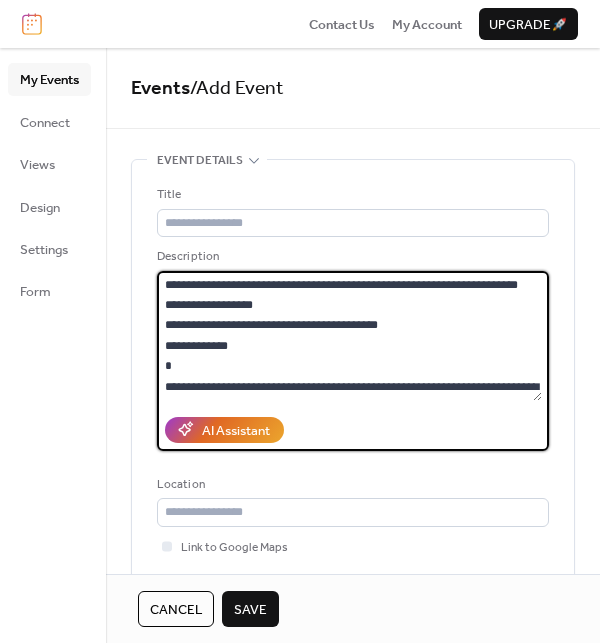 drag, startPoint x: 263, startPoint y: 347, endPoint x: 136, endPoint y: 341, distance: 127.141655 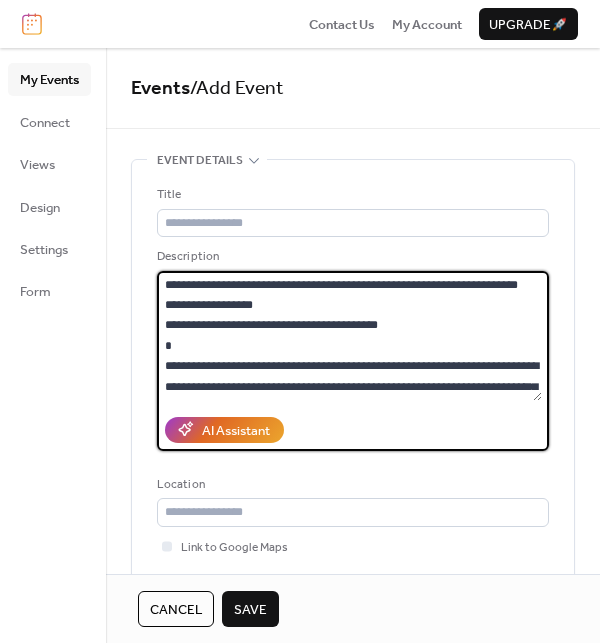 drag, startPoint x: 165, startPoint y: 282, endPoint x: 537, endPoint y: 277, distance: 372.0336 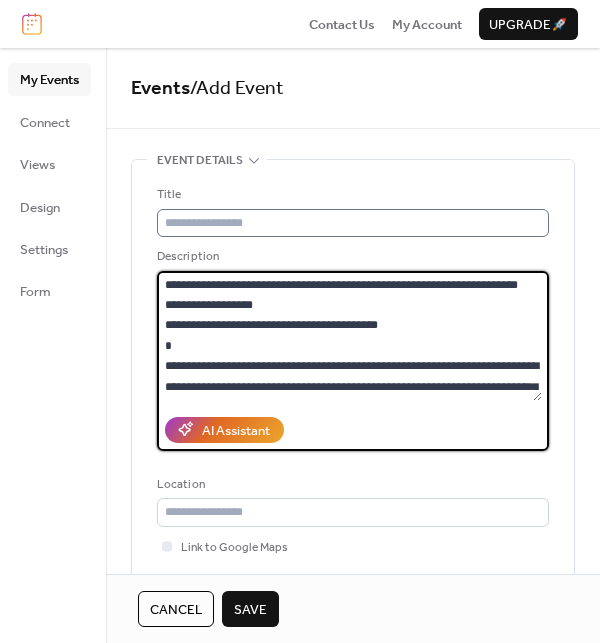 type on "**********" 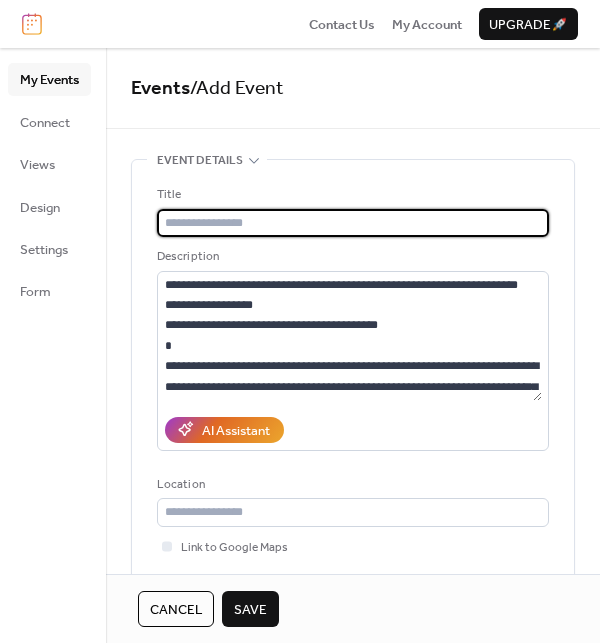 click at bounding box center (353, 223) 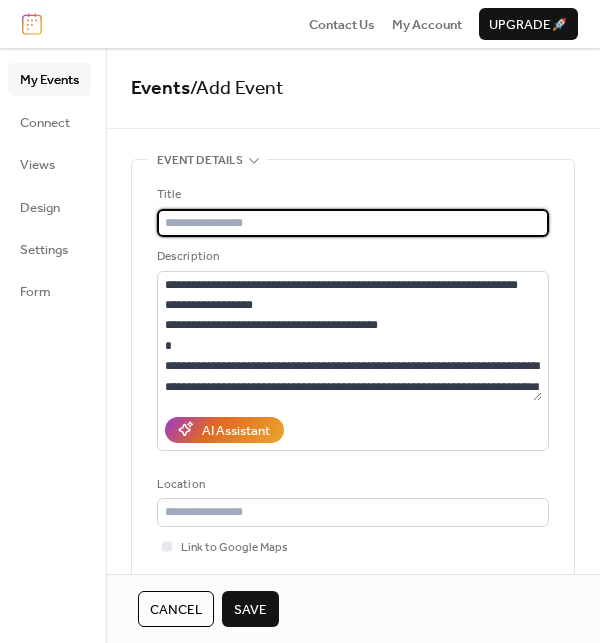 paste on "**********" 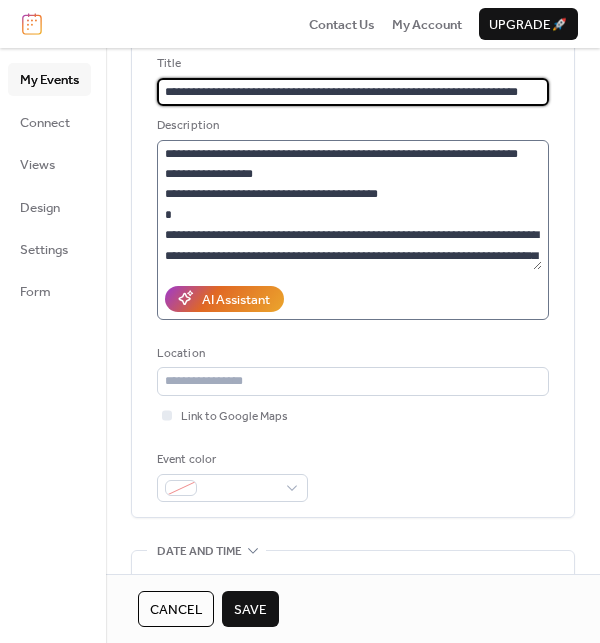 scroll, scrollTop: 157, scrollLeft: 0, axis: vertical 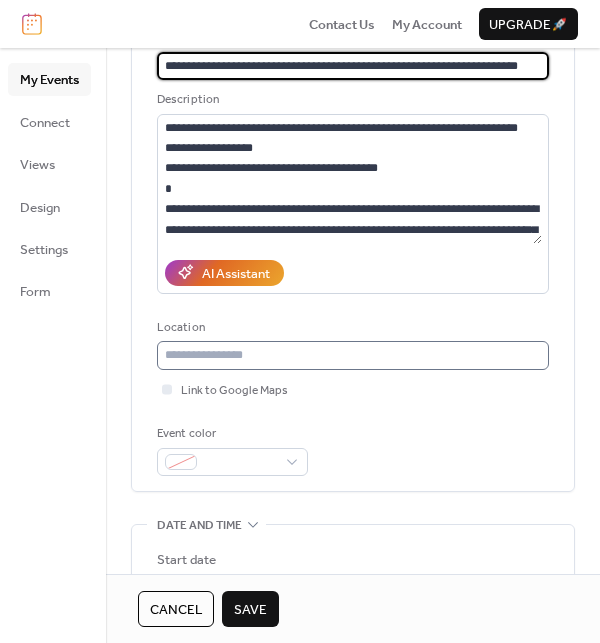 type on "**********" 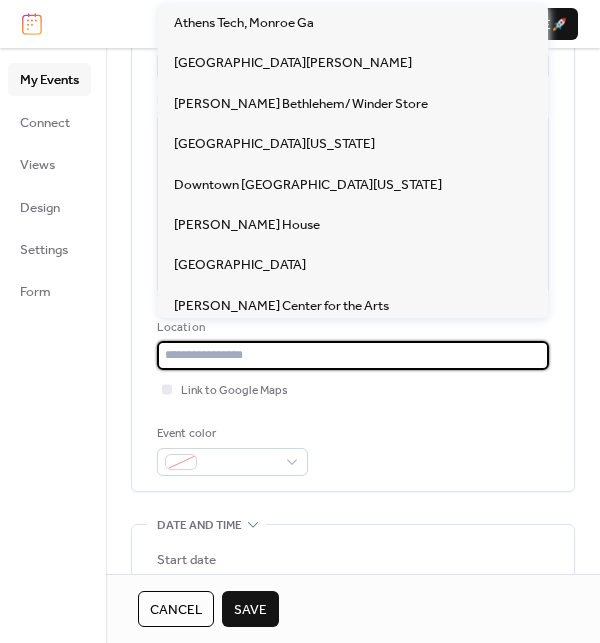 click at bounding box center (353, 355) 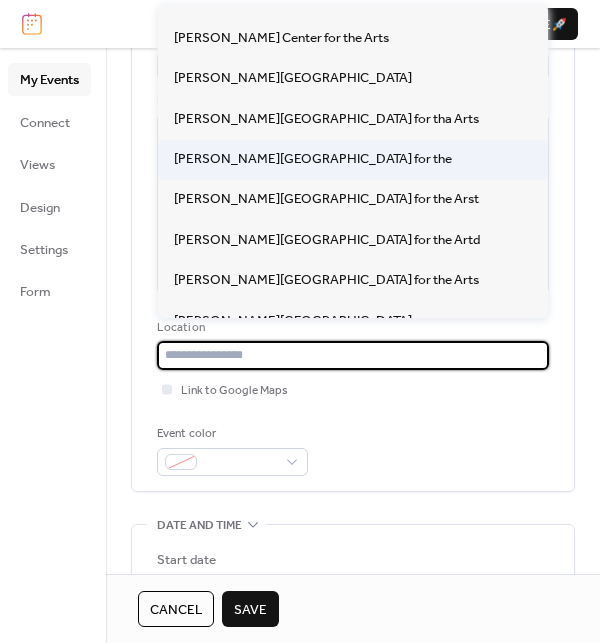 scroll, scrollTop: 283, scrollLeft: 0, axis: vertical 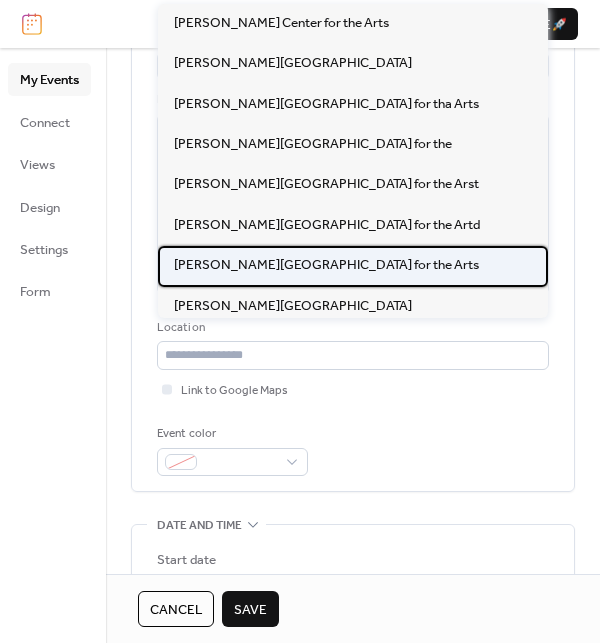 click on "[PERSON_NAME][GEOGRAPHIC_DATA] for the Arts" at bounding box center [326, 265] 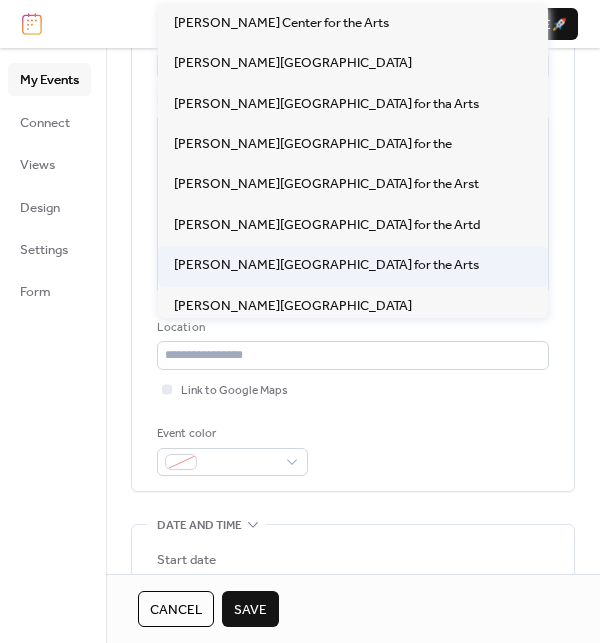 type on "**********" 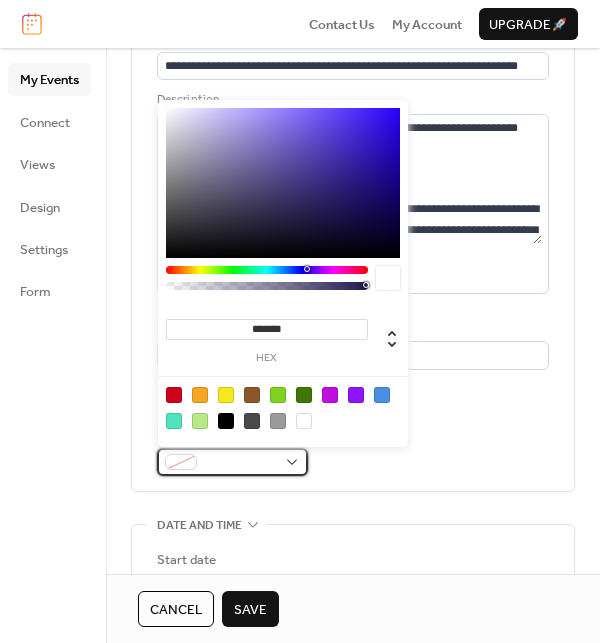 click at bounding box center (232, 462) 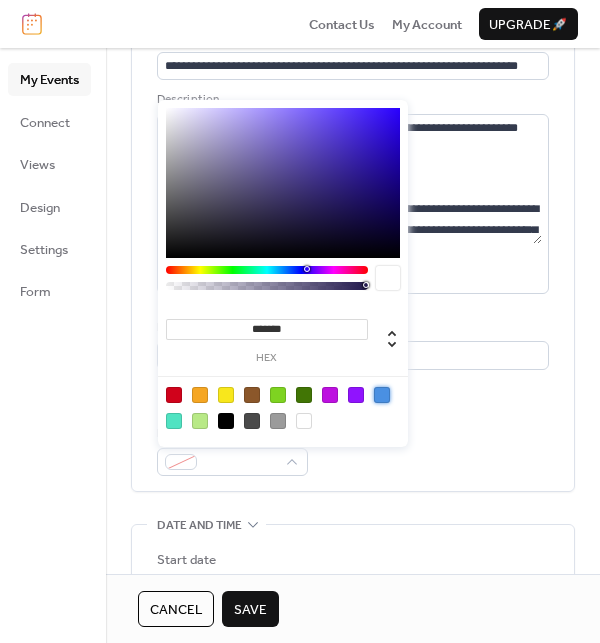 click at bounding box center (382, 395) 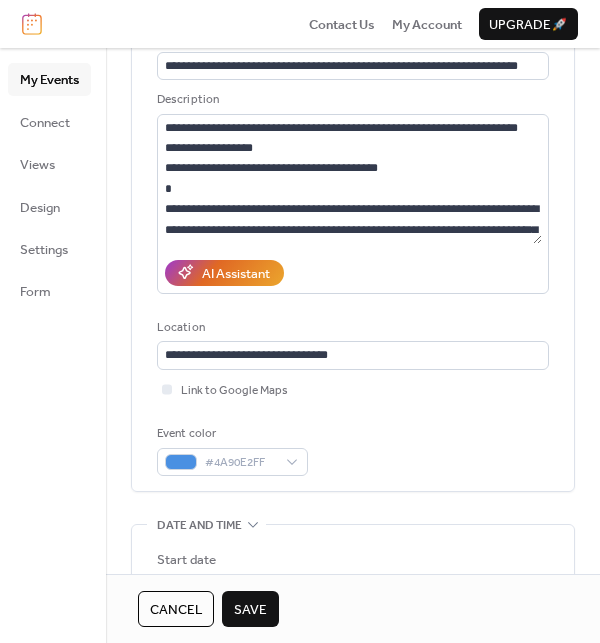 click on "**********" at bounding box center [353, 247] 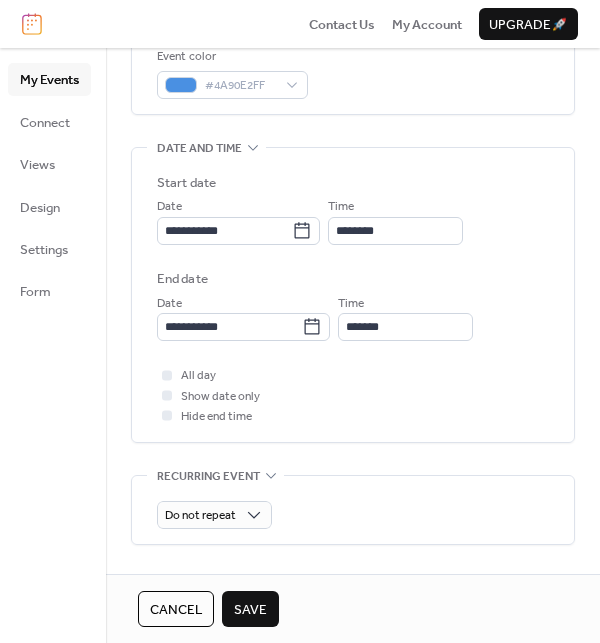 scroll, scrollTop: 570, scrollLeft: 0, axis: vertical 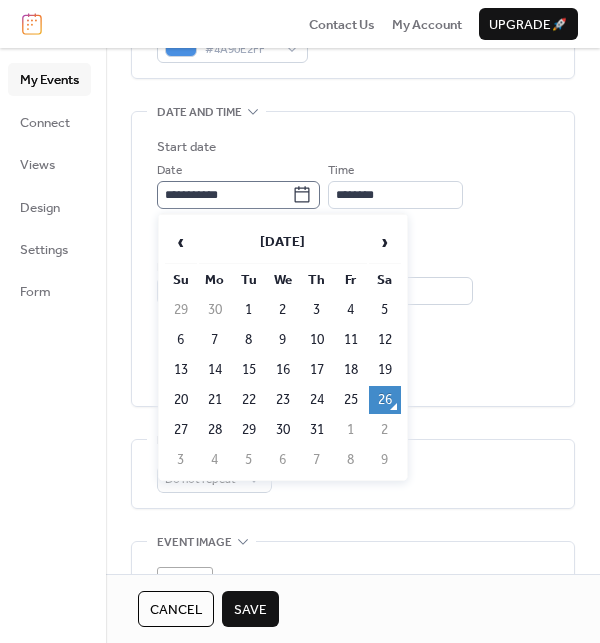 click 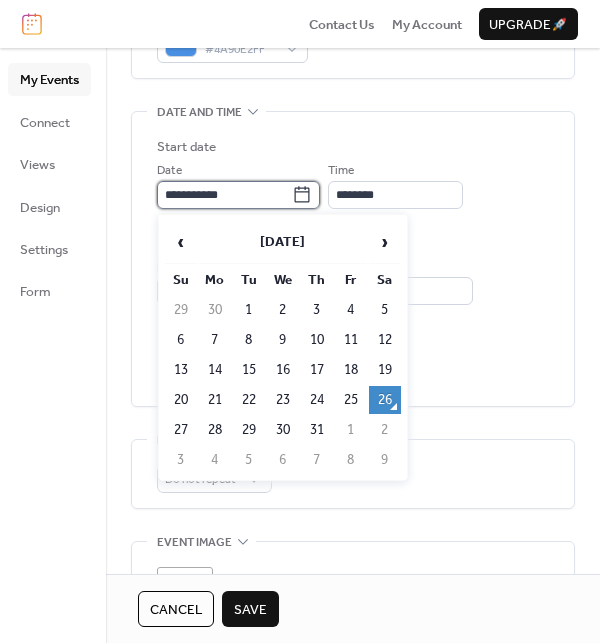 click on "**********" at bounding box center [224, 195] 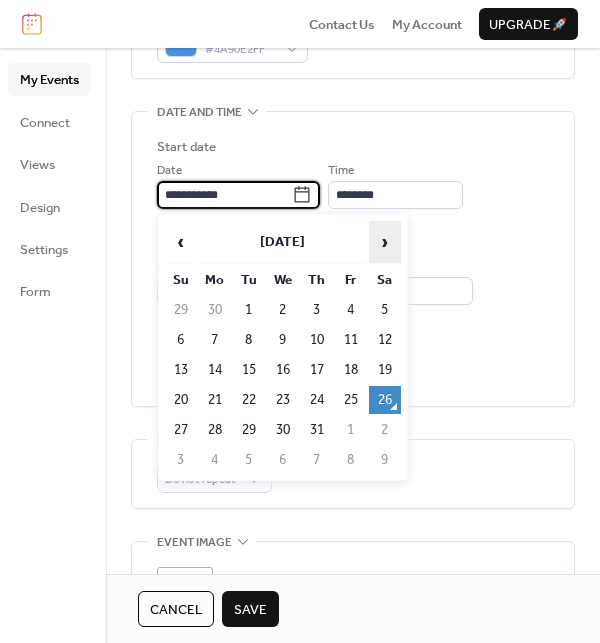 click on "›" at bounding box center [385, 242] 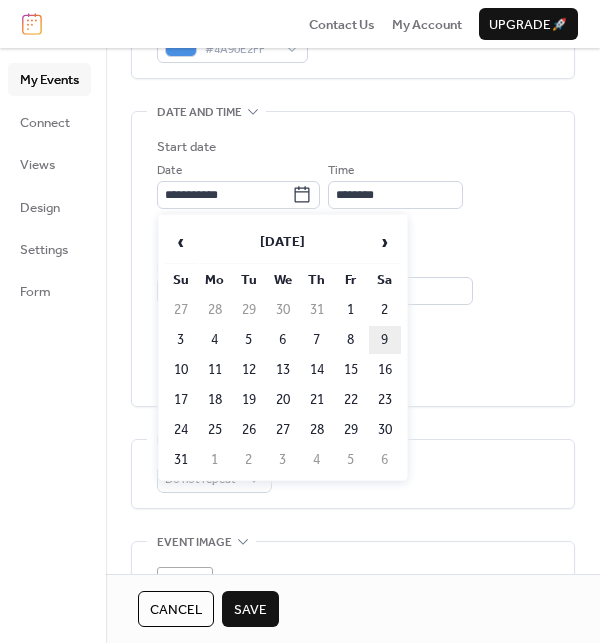 click on "9" at bounding box center (385, 340) 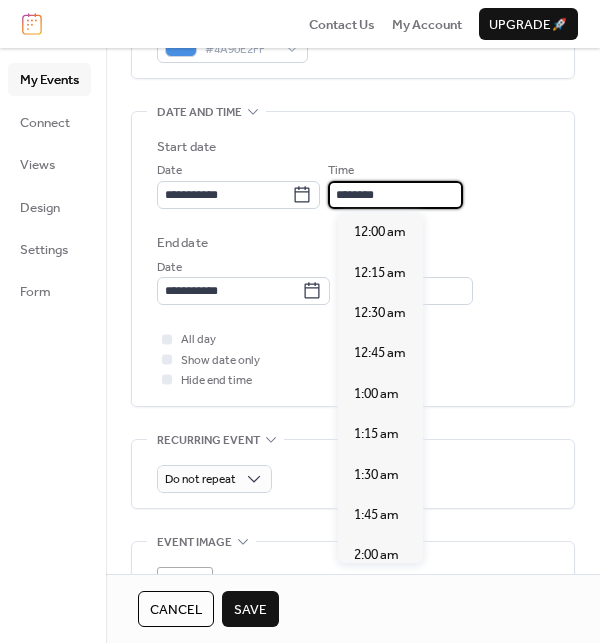 click on "********" at bounding box center (395, 195) 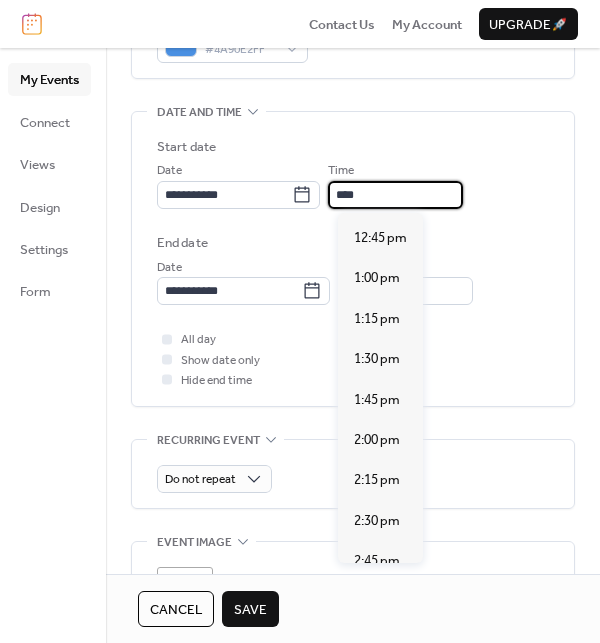 scroll, scrollTop: 2042, scrollLeft: 0, axis: vertical 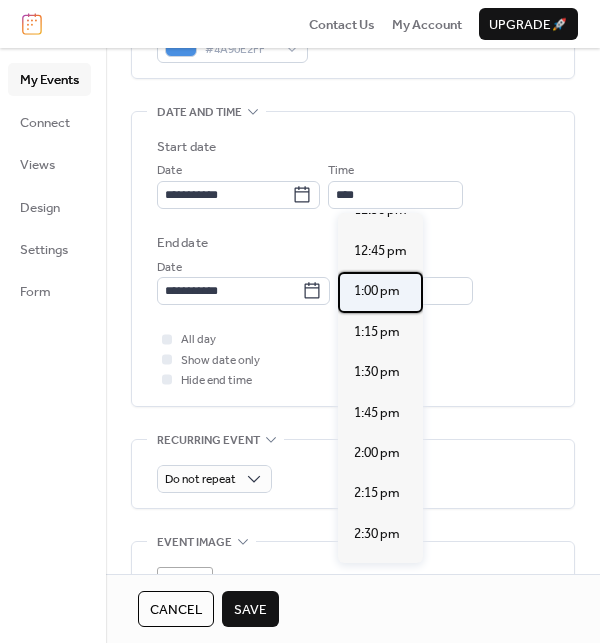 click on "1:00 pm" at bounding box center (377, 291) 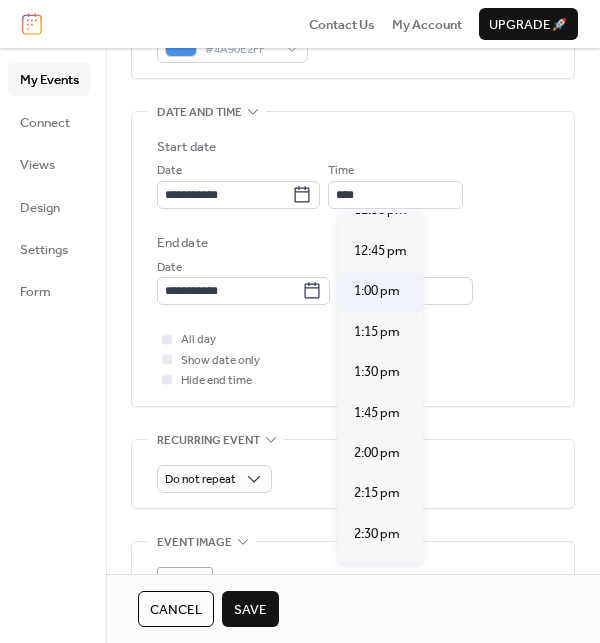 type on "*******" 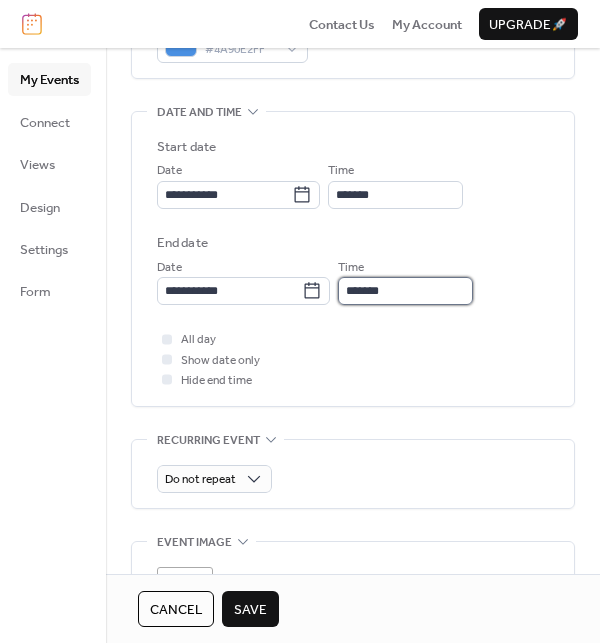 click on "*******" at bounding box center [405, 291] 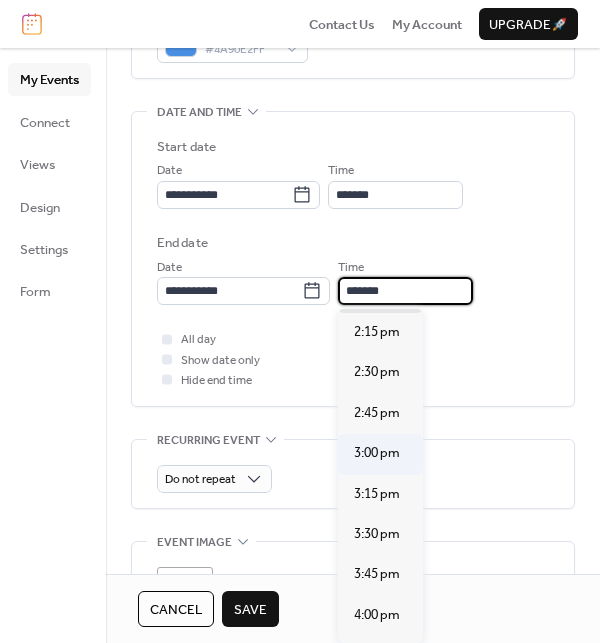 scroll, scrollTop: 166, scrollLeft: 0, axis: vertical 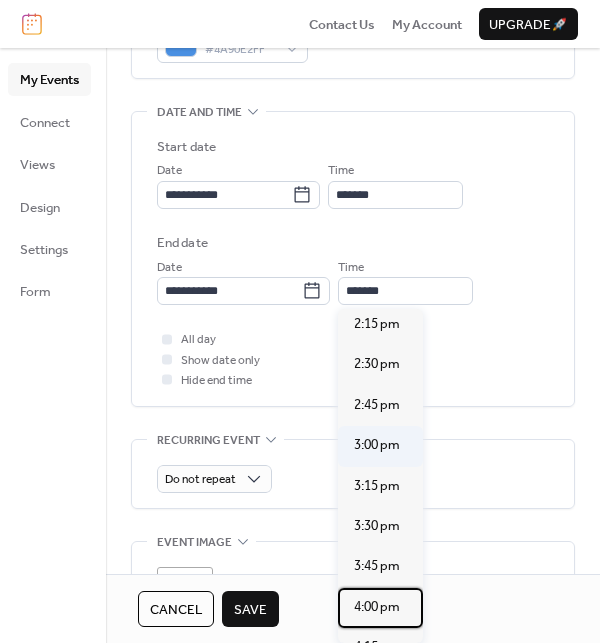click on "4:00 pm" at bounding box center [377, 607] 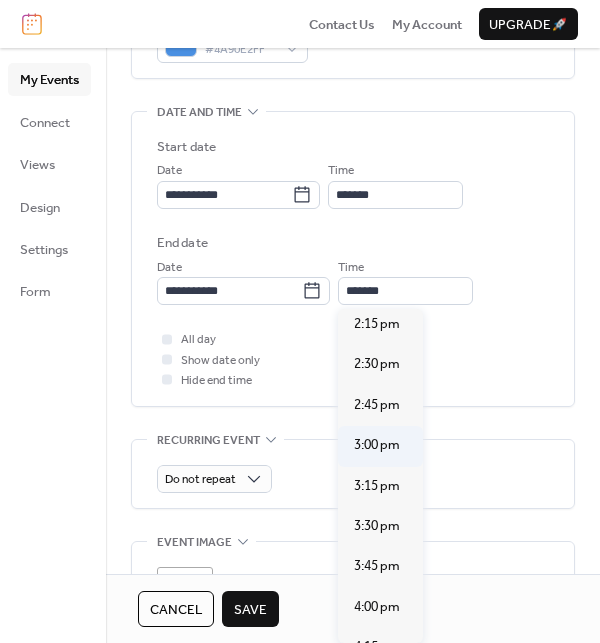 type on "*******" 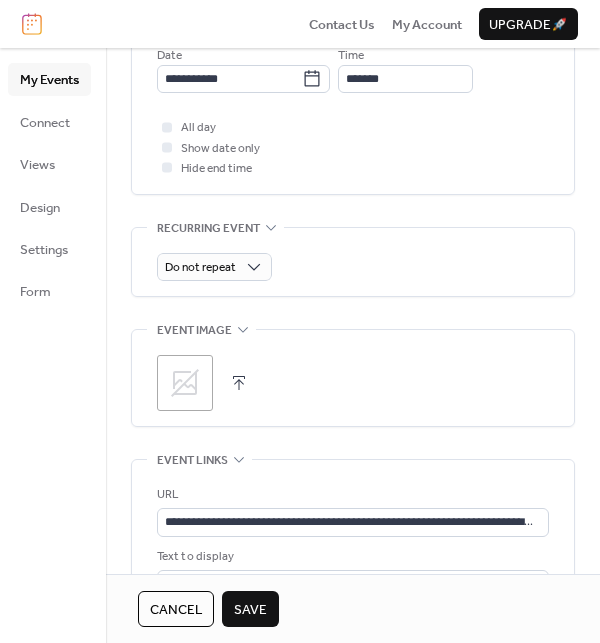 scroll, scrollTop: 821, scrollLeft: 0, axis: vertical 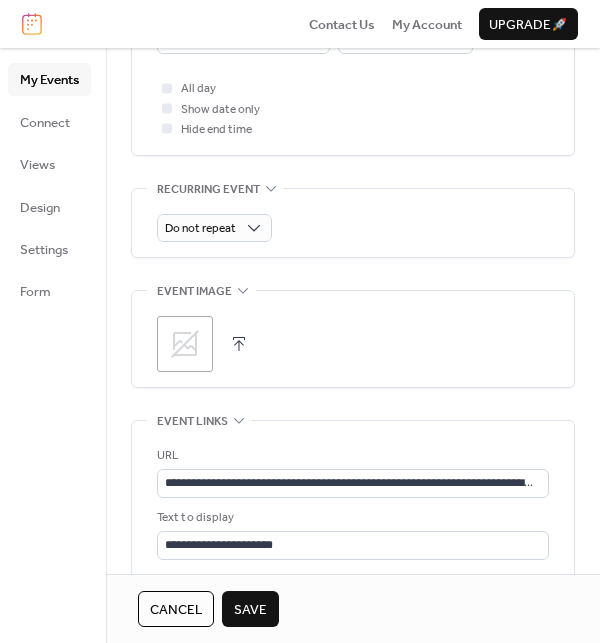 click 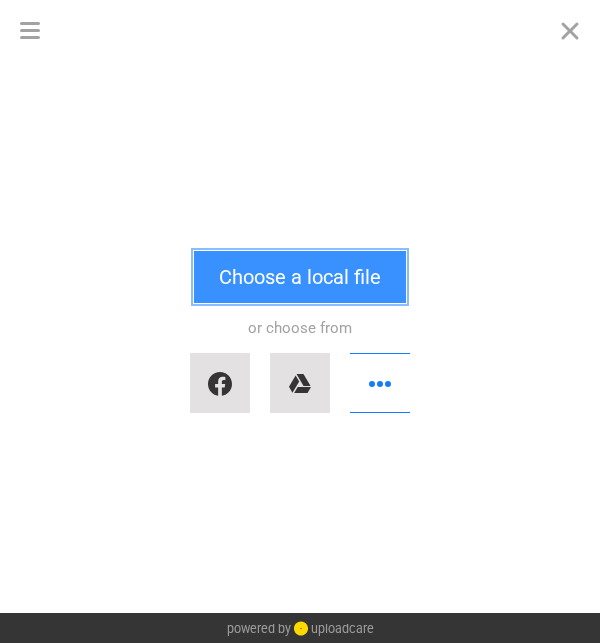 click on "Choose a local file" at bounding box center [300, 277] 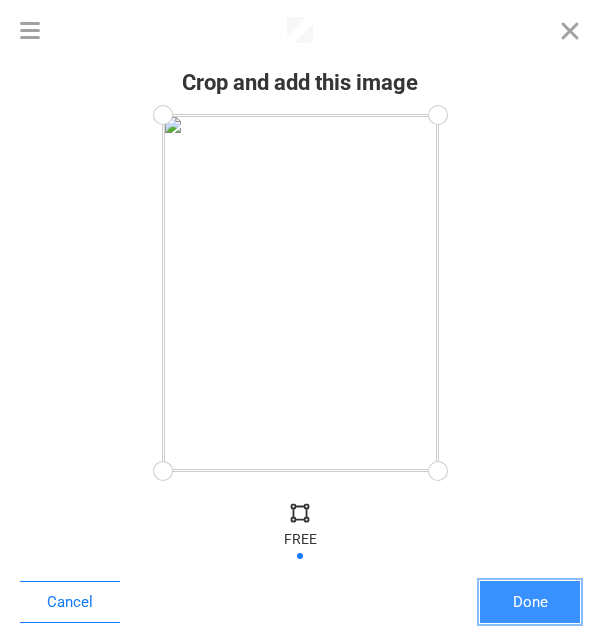 click on "Done" at bounding box center [530, 602] 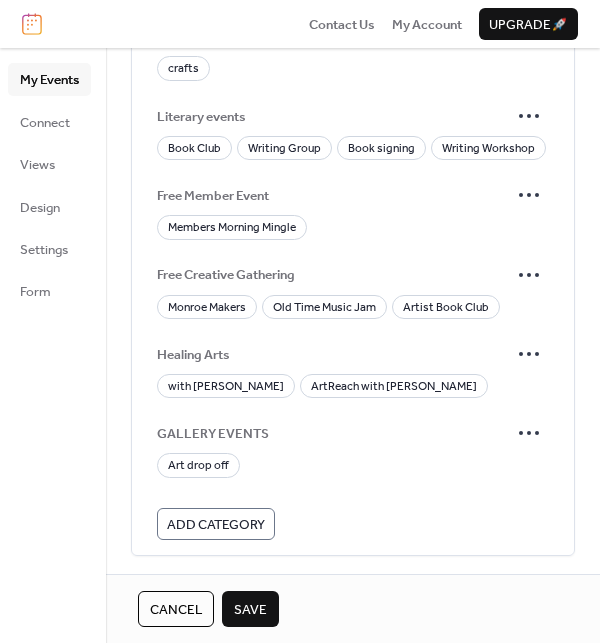scroll, scrollTop: 1988, scrollLeft: 0, axis: vertical 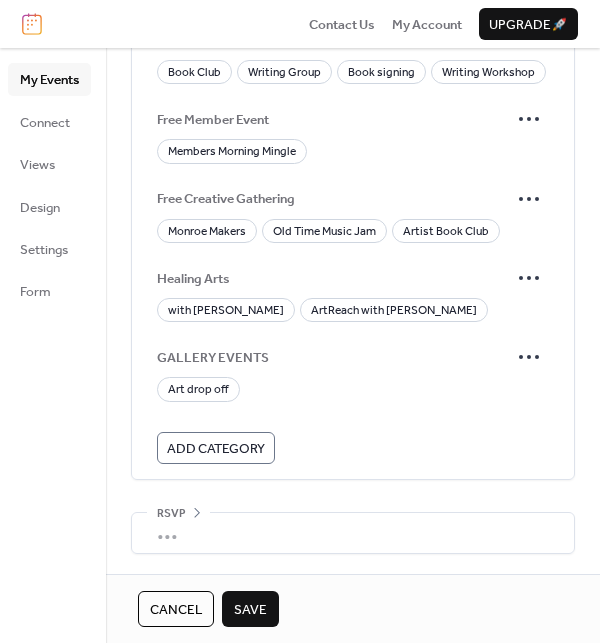 click on "Save" at bounding box center (250, 610) 